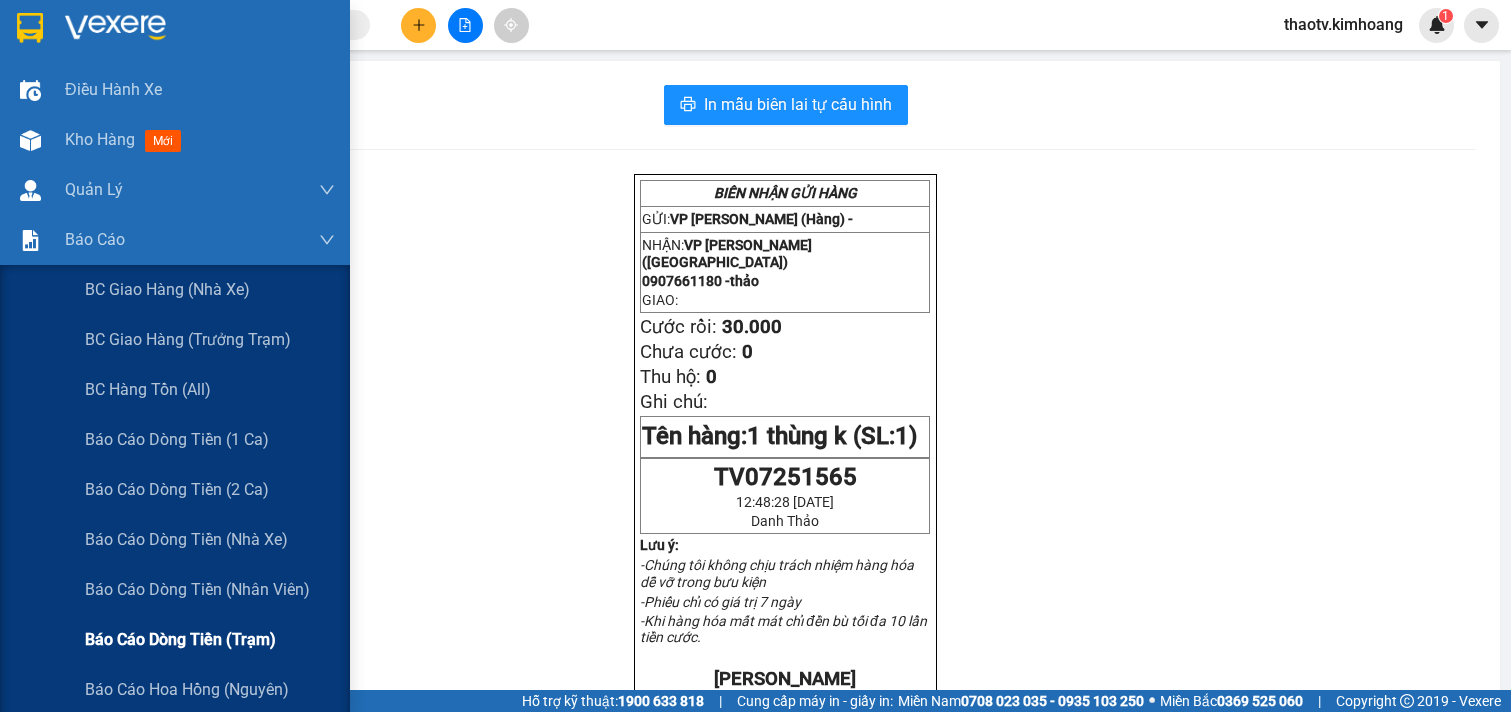 scroll, scrollTop: 0, scrollLeft: 0, axis: both 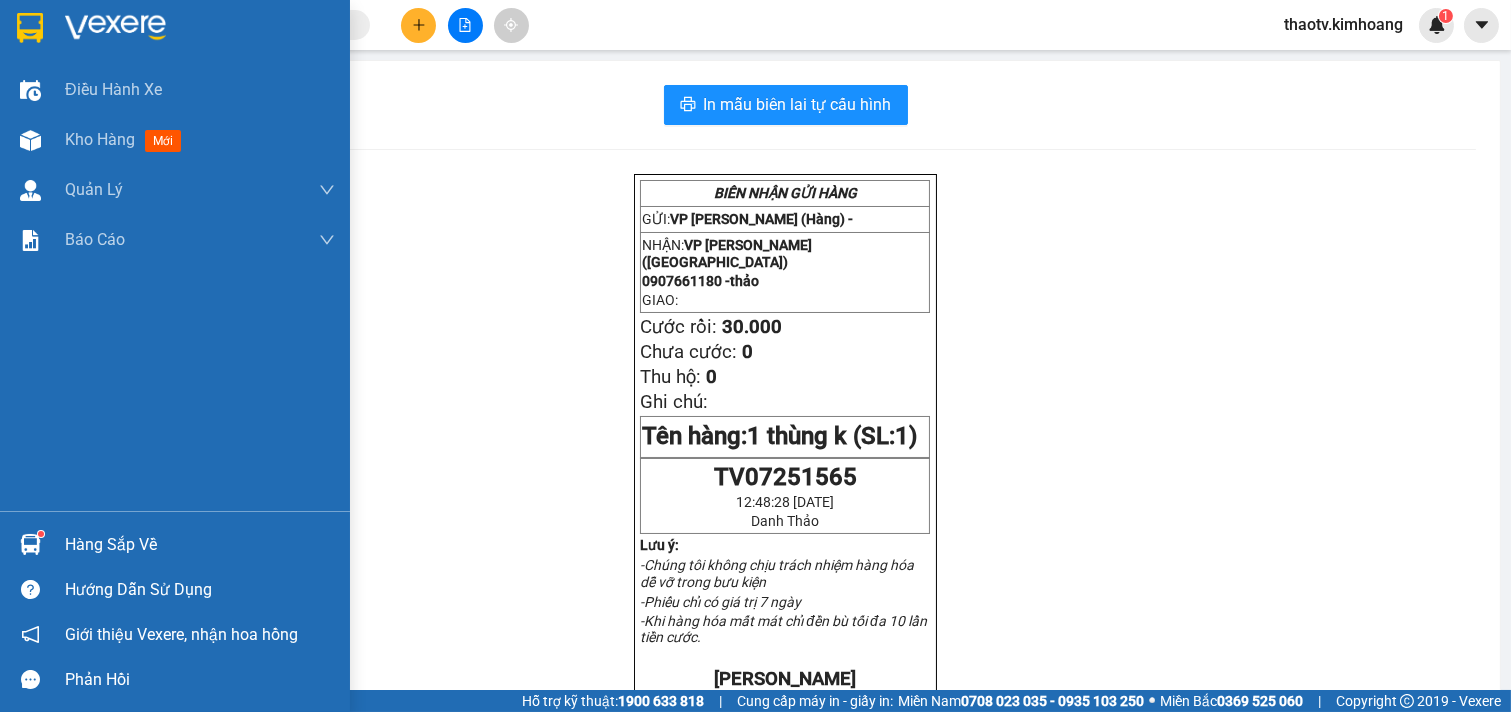 click on "Hàng sắp về" at bounding box center (200, 545) 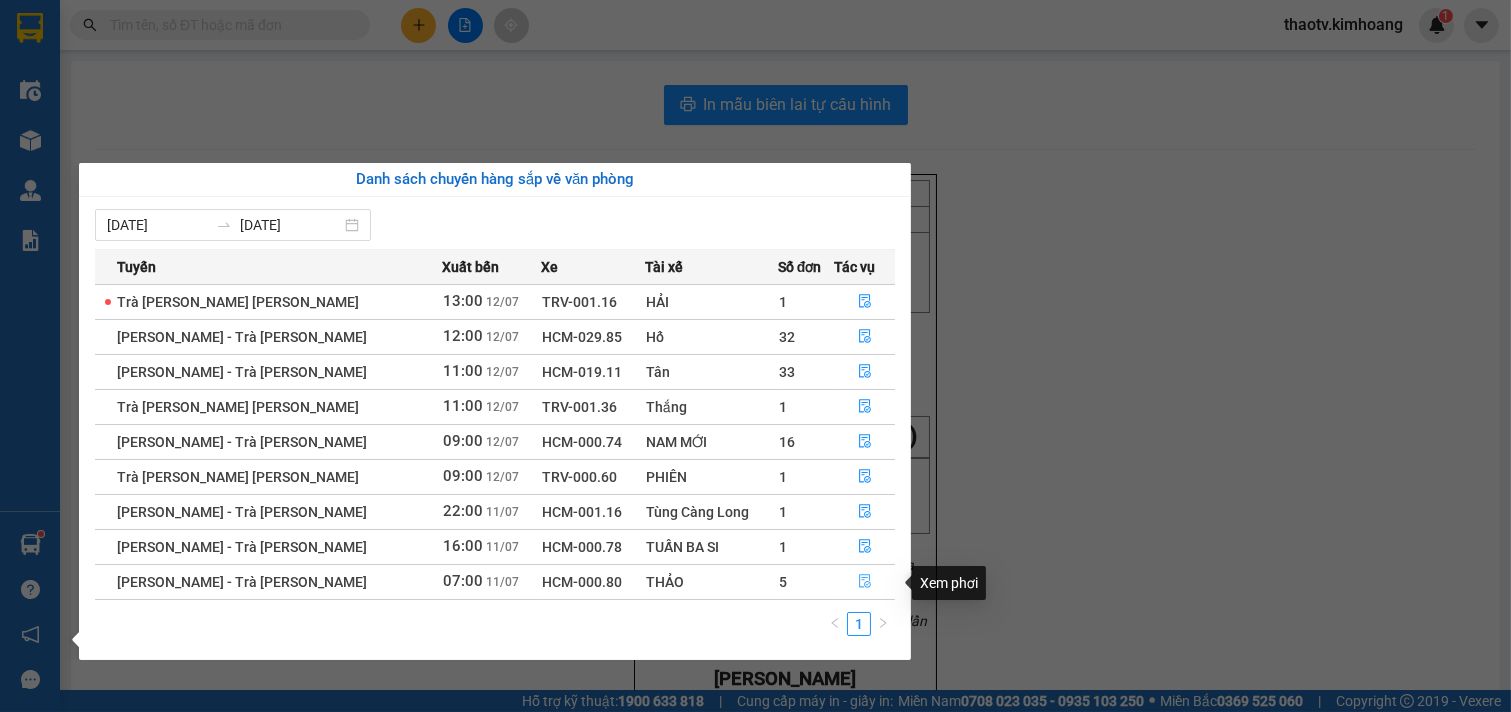 click 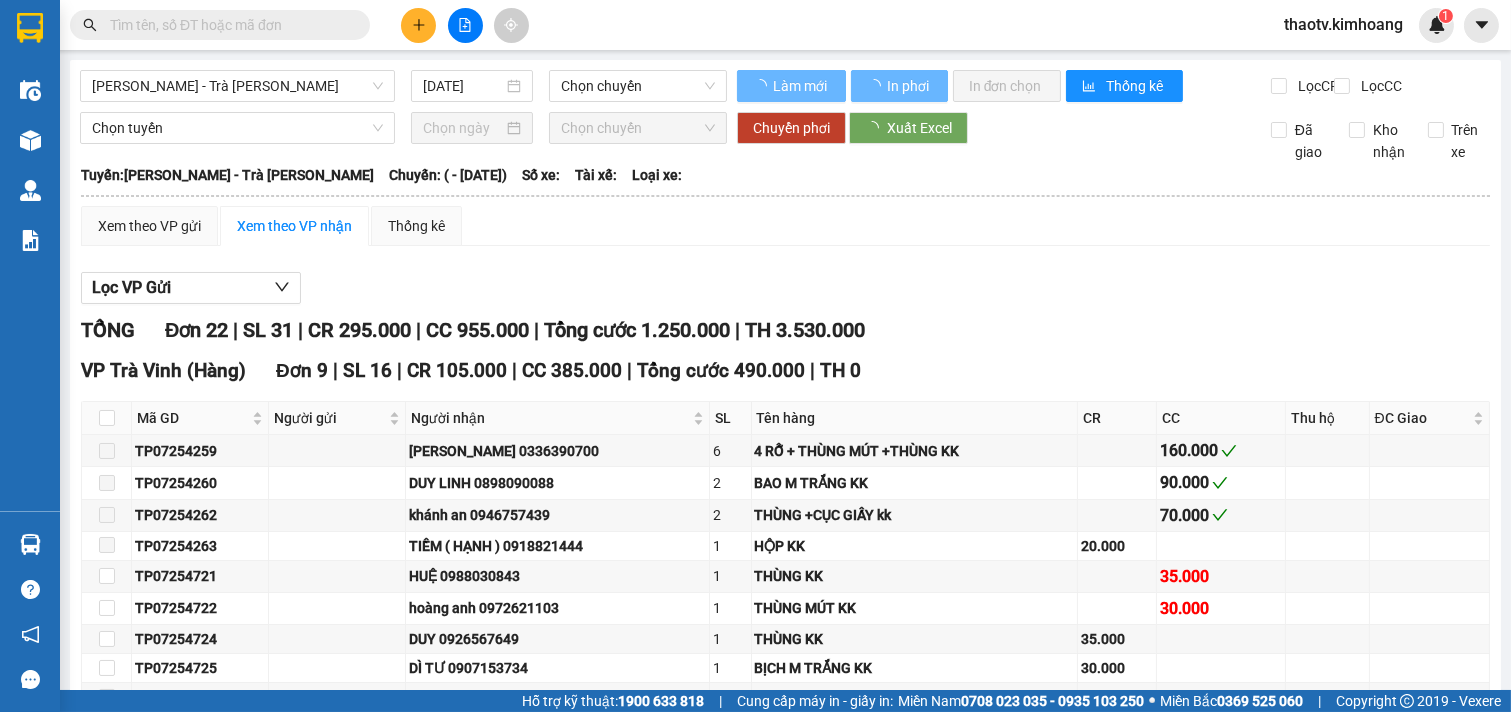 type on "[DATE]" 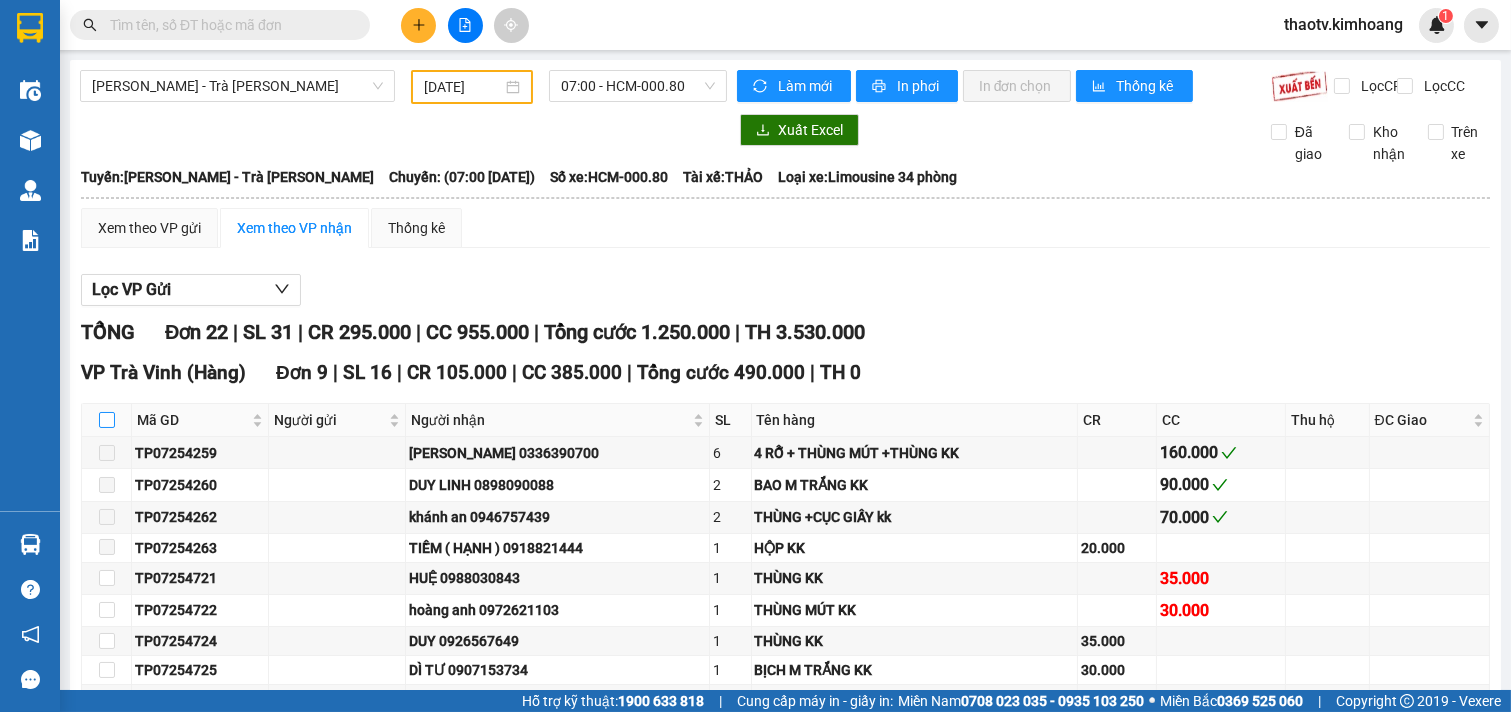 click at bounding box center [107, 420] 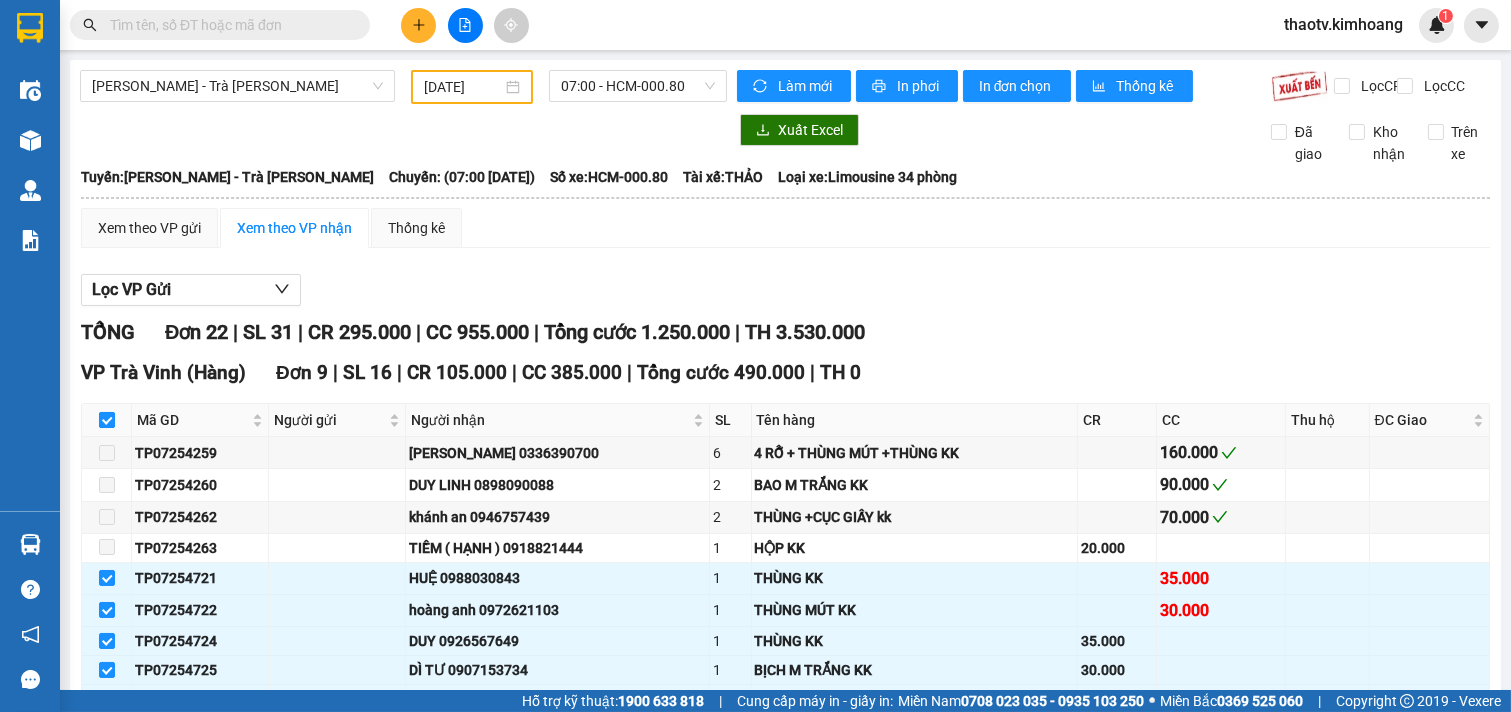 checkbox on "true" 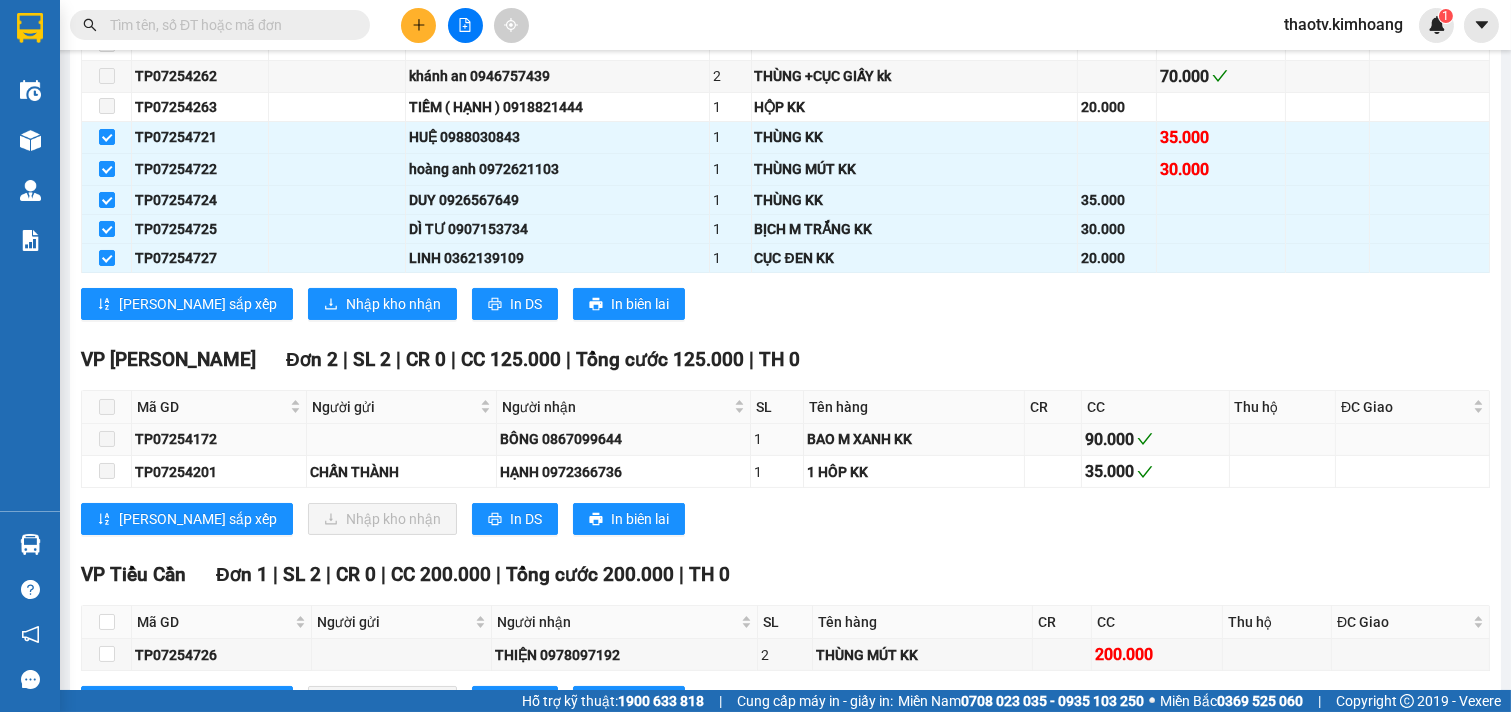 scroll, scrollTop: 444, scrollLeft: 0, axis: vertical 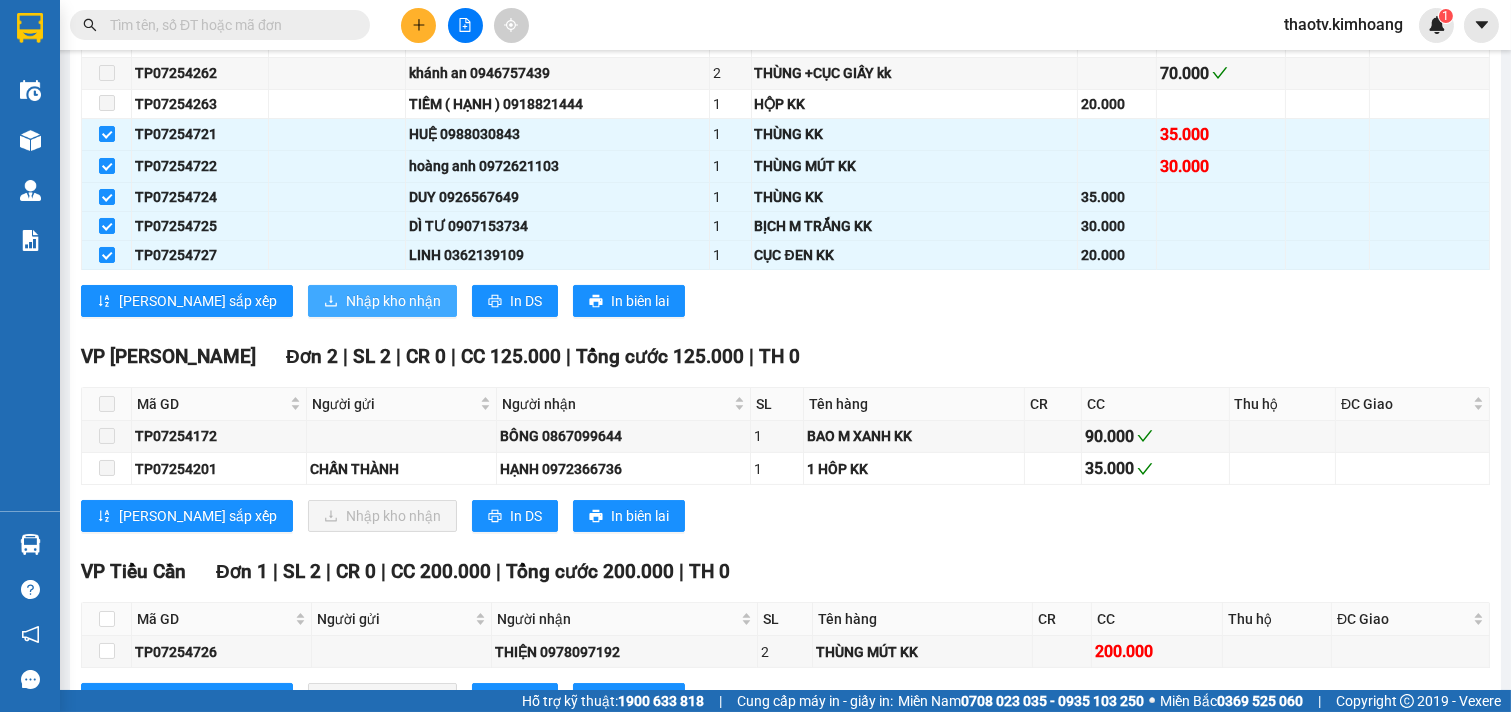 click on "Nhập kho nhận" at bounding box center (393, 301) 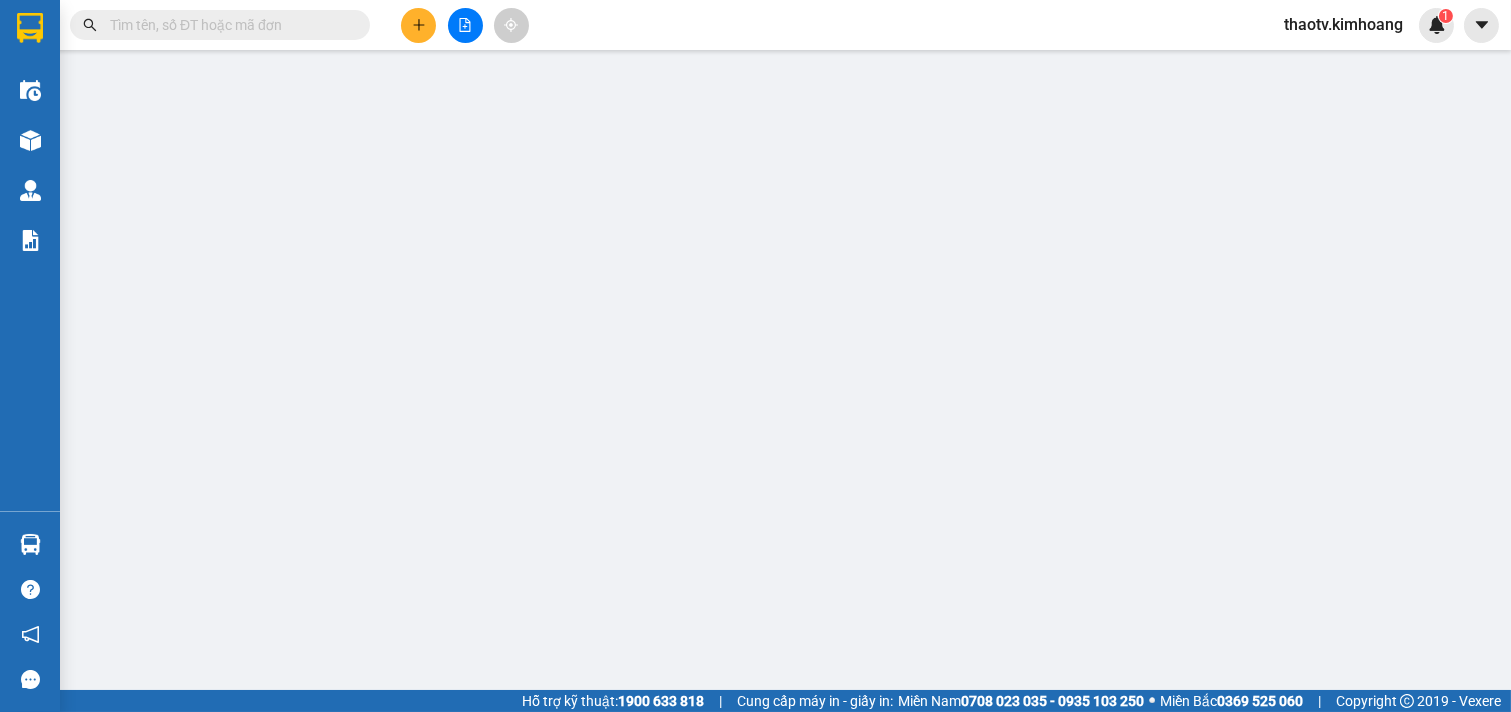 scroll, scrollTop: 0, scrollLeft: 0, axis: both 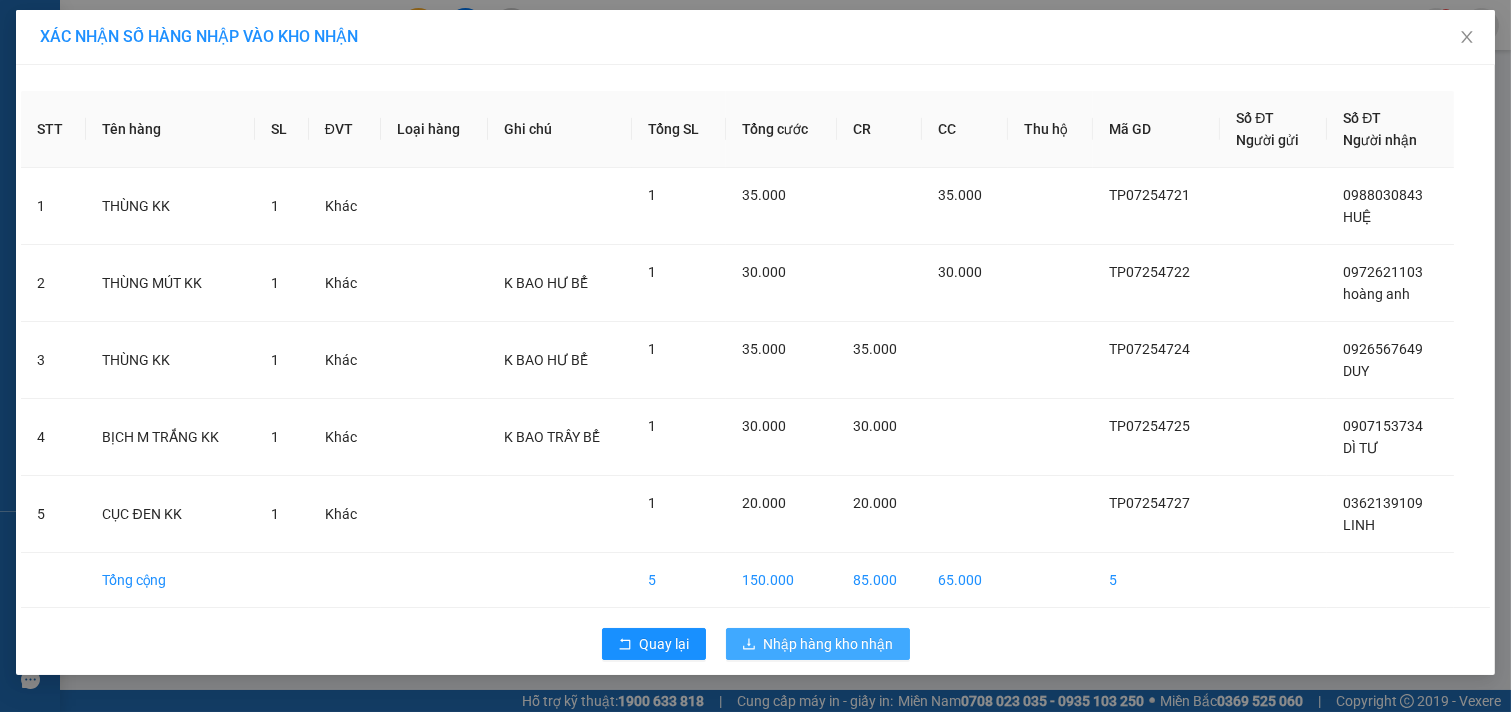 click on "Nhập hàng kho nhận" at bounding box center [829, 644] 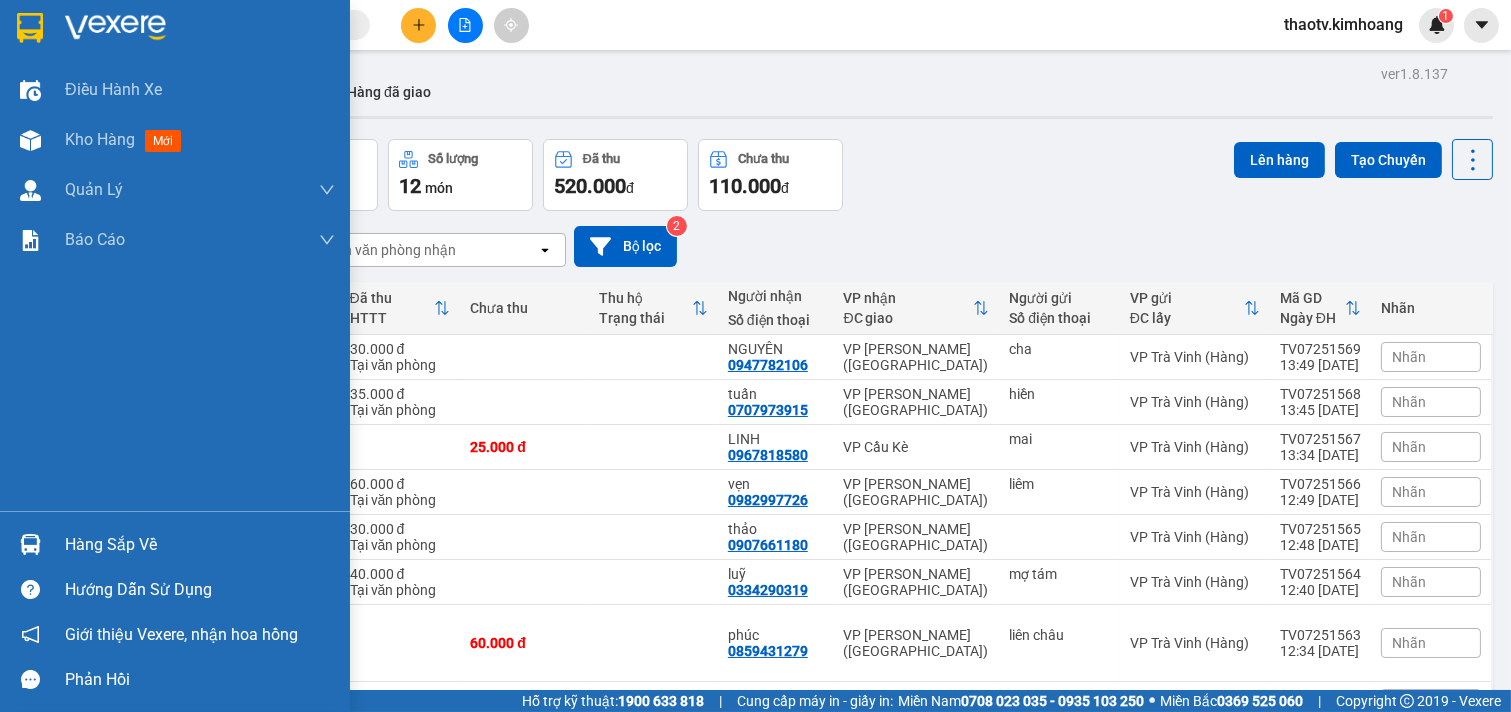 click at bounding box center [30, 544] 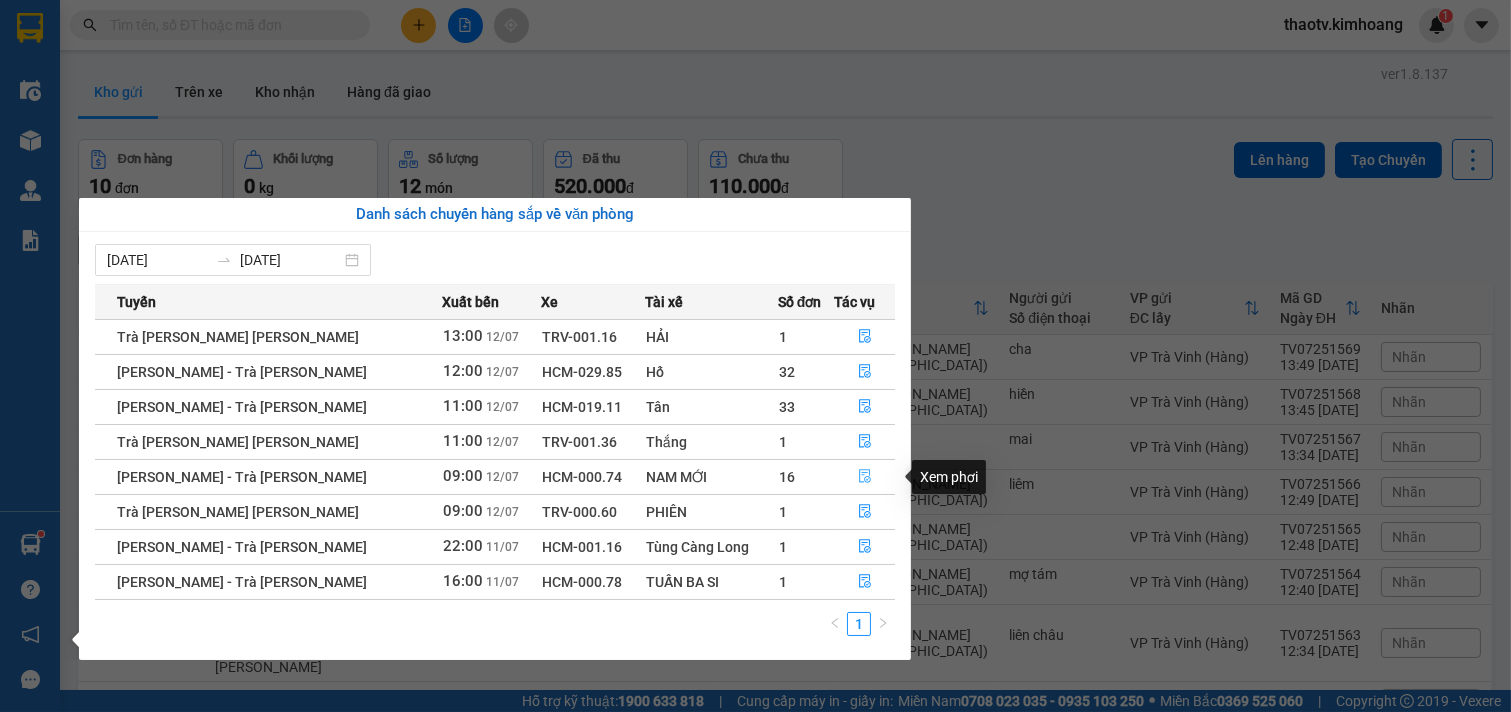 click 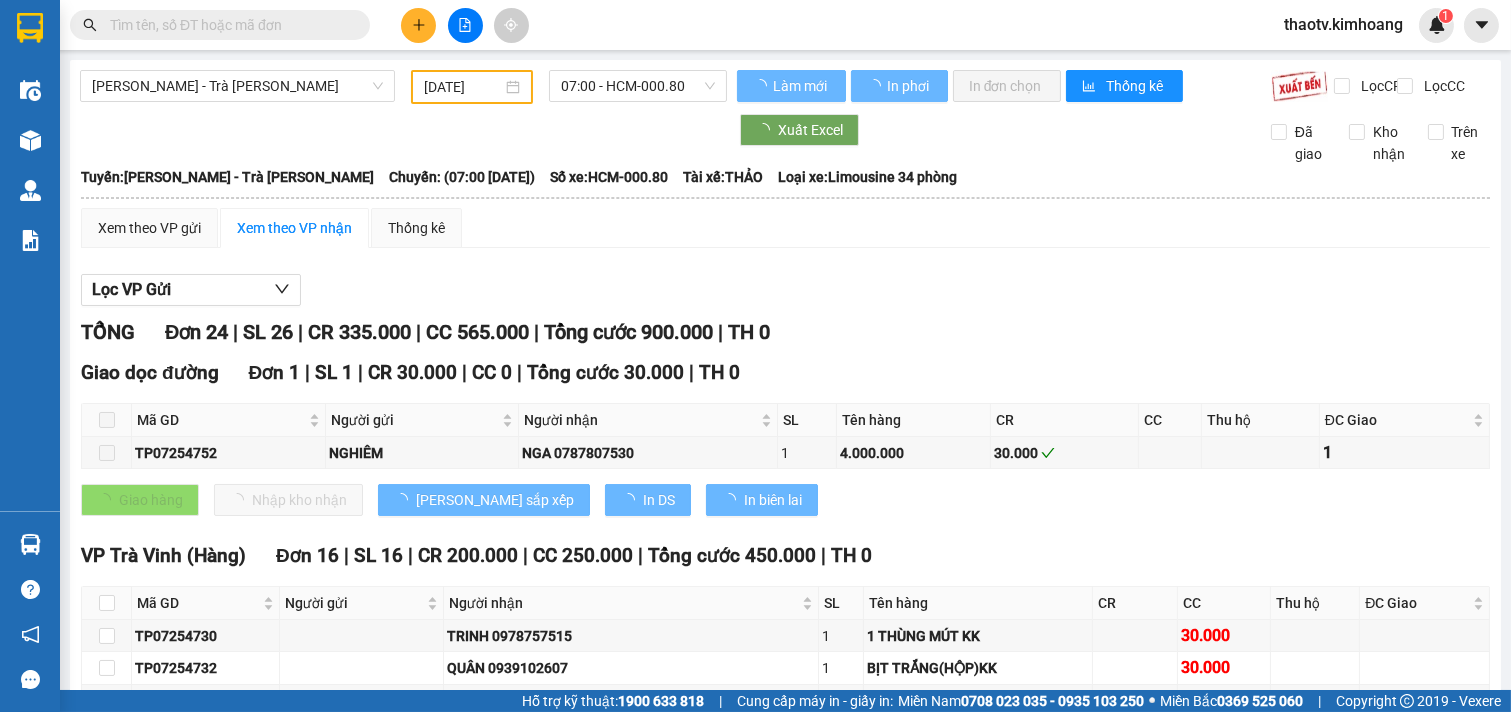 type on "[DATE]" 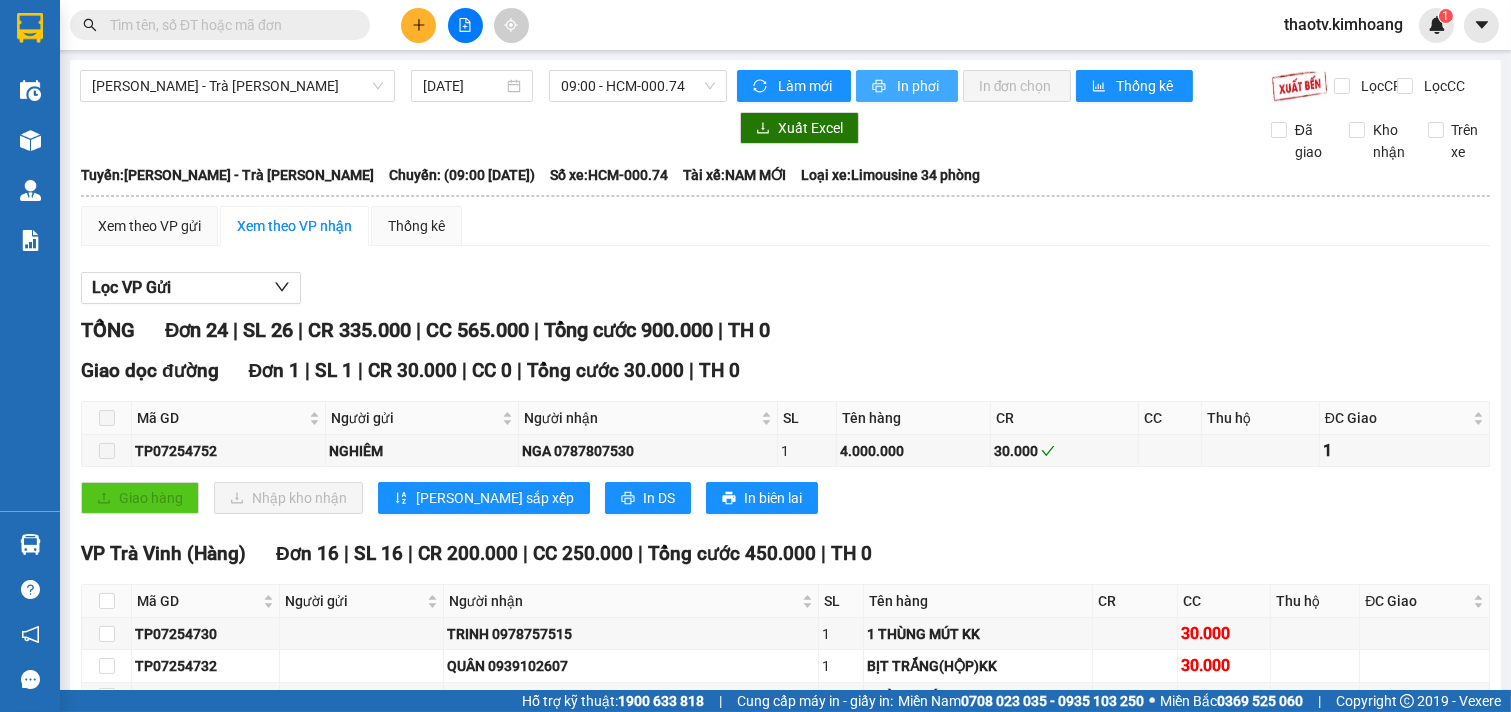 click on "In phơi" at bounding box center (919, 86) 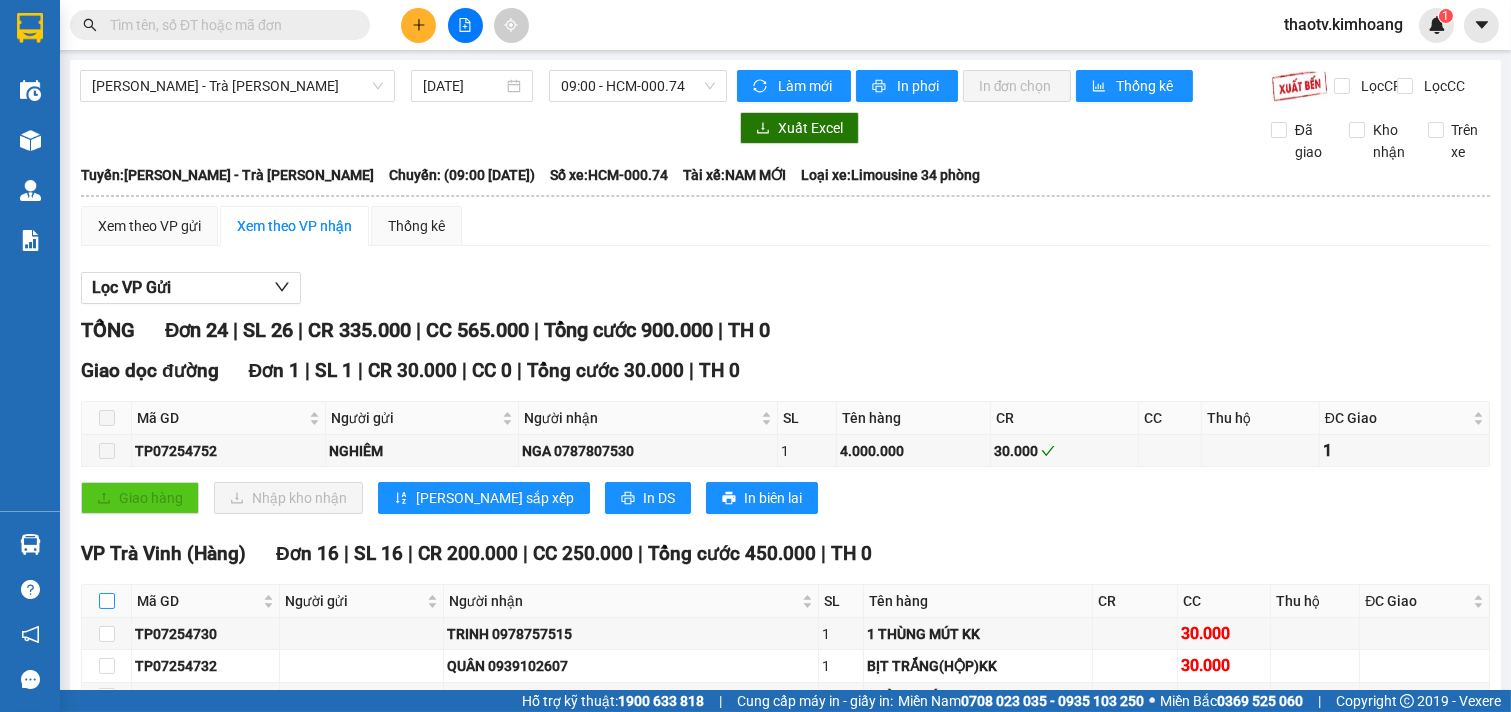 click at bounding box center [107, 601] 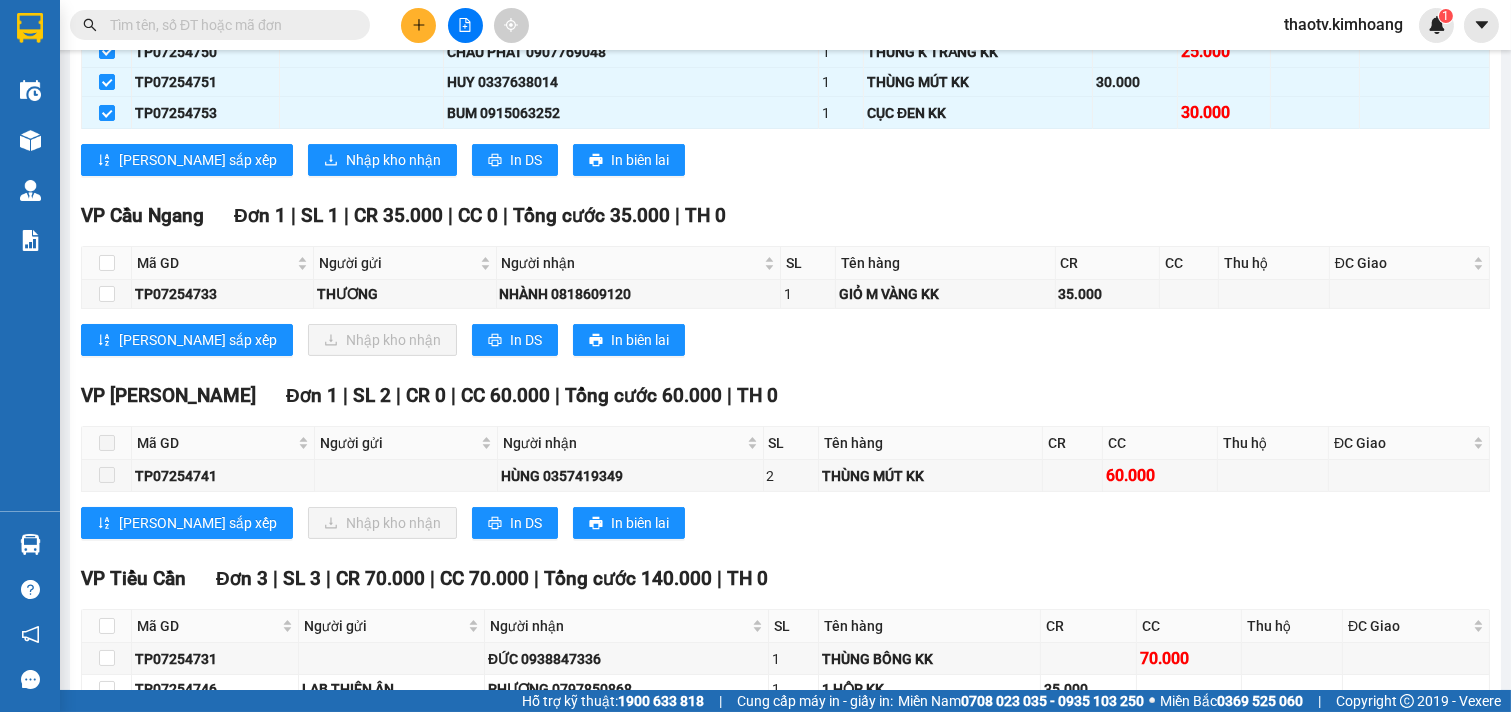 scroll, scrollTop: 1000, scrollLeft: 0, axis: vertical 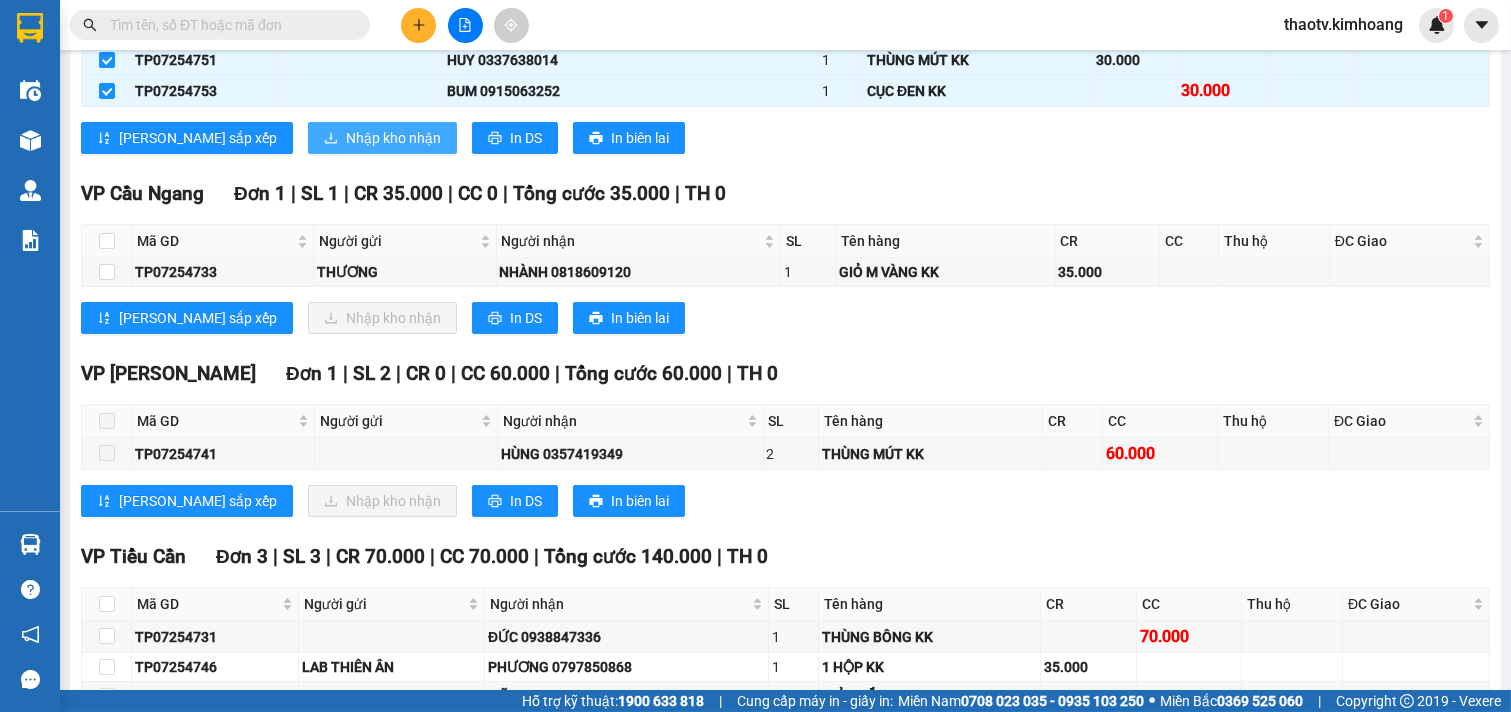 click on "Nhập kho nhận" at bounding box center (393, 138) 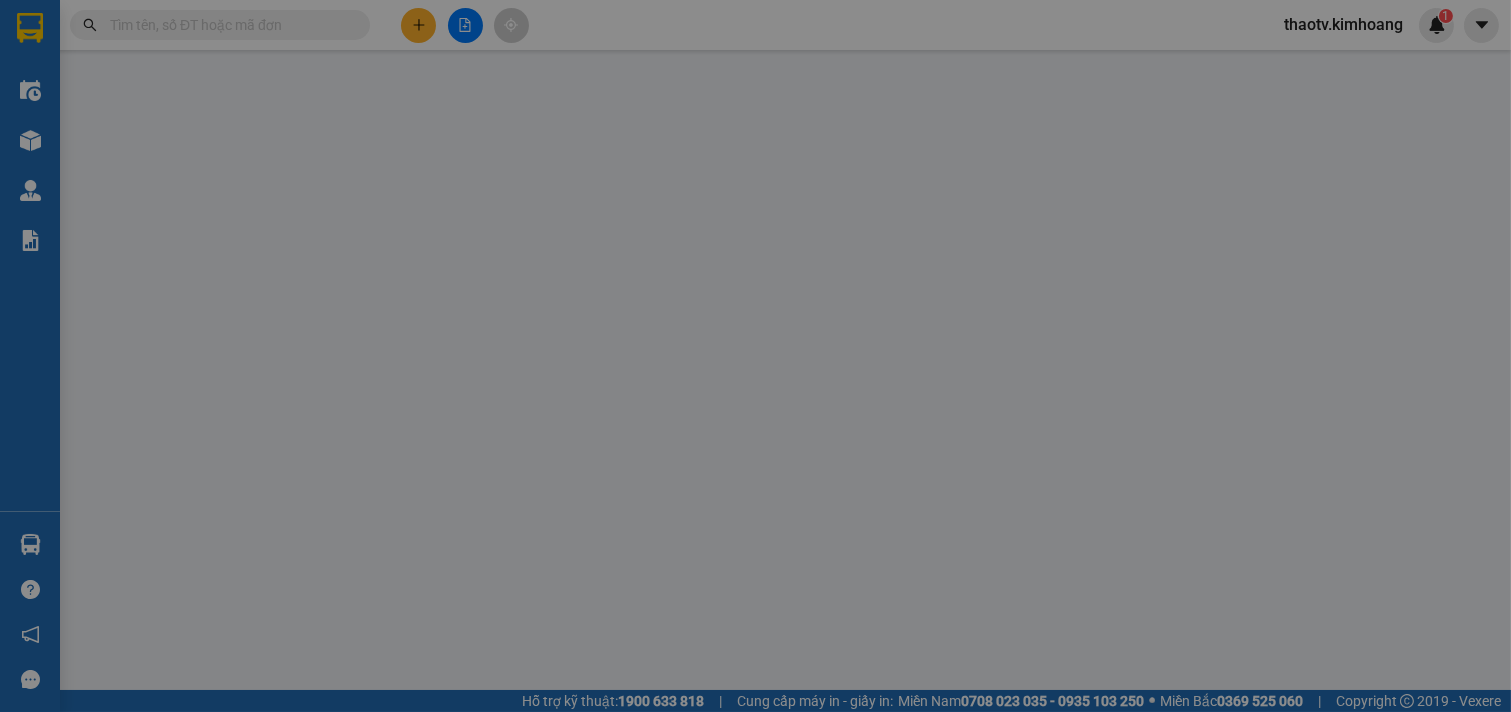 scroll, scrollTop: 0, scrollLeft: 0, axis: both 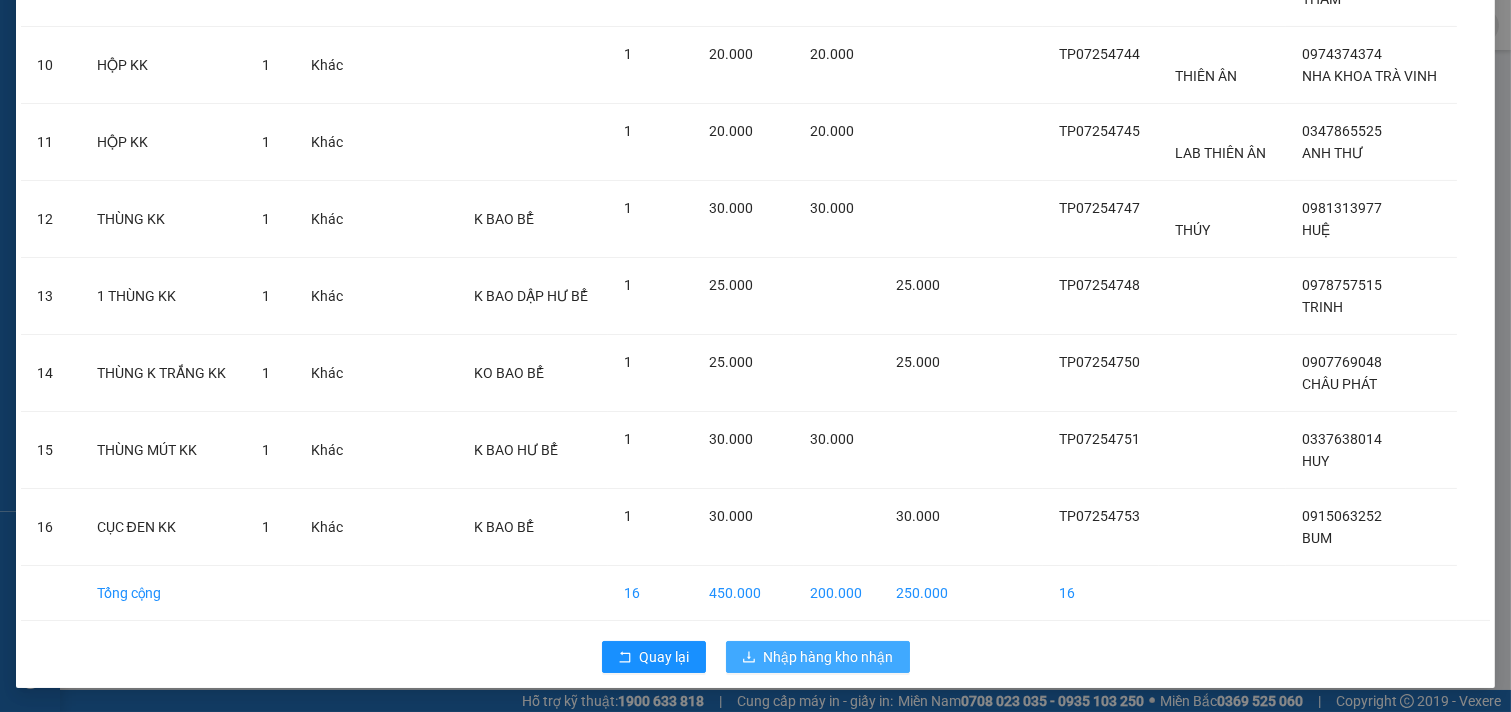 click on "Nhập hàng kho nhận" at bounding box center (829, 657) 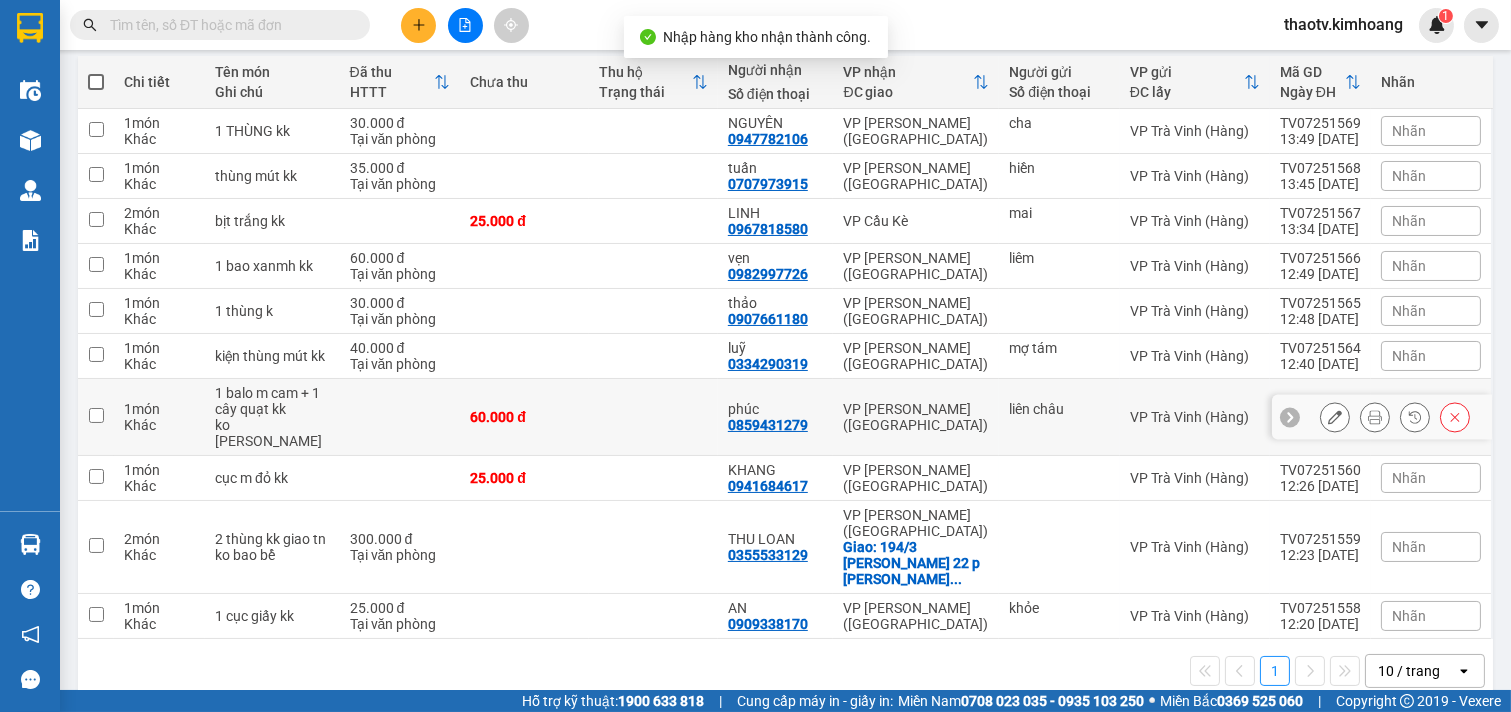 scroll, scrollTop: 0, scrollLeft: 0, axis: both 